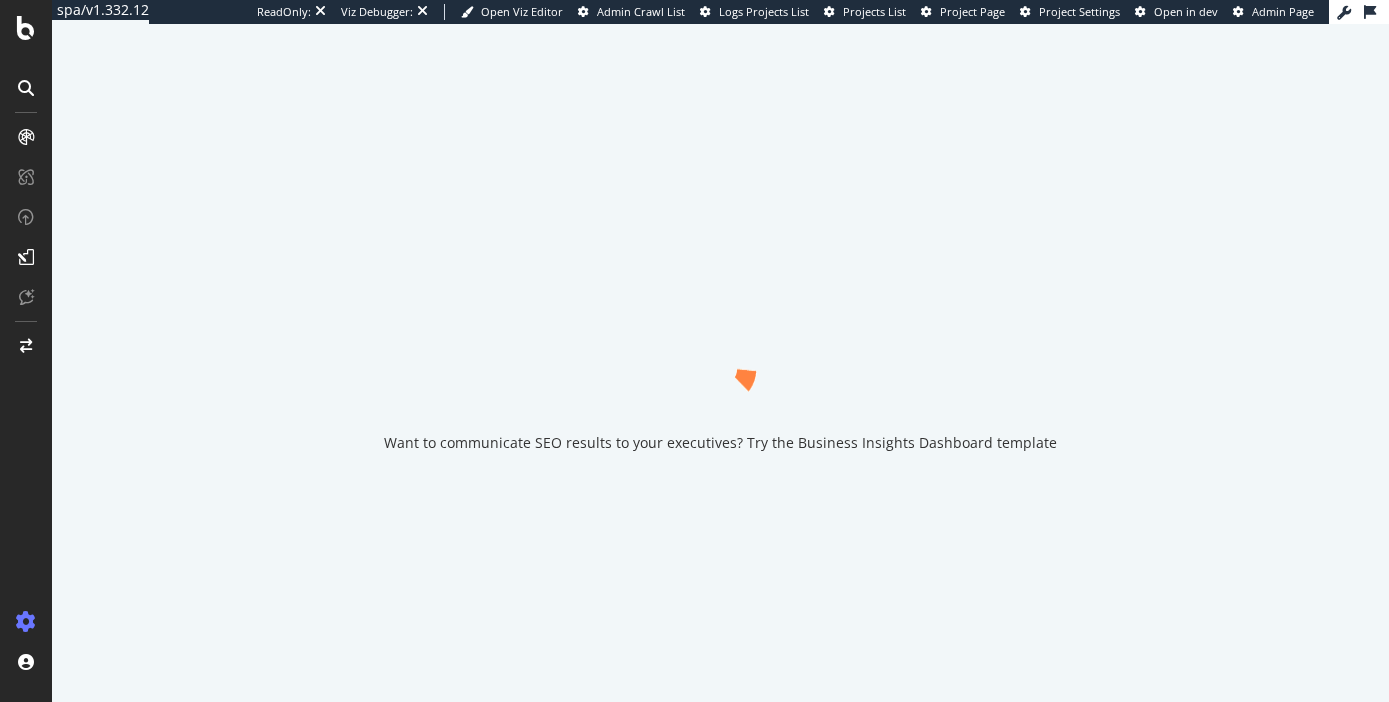 scroll, scrollTop: 0, scrollLeft: 0, axis: both 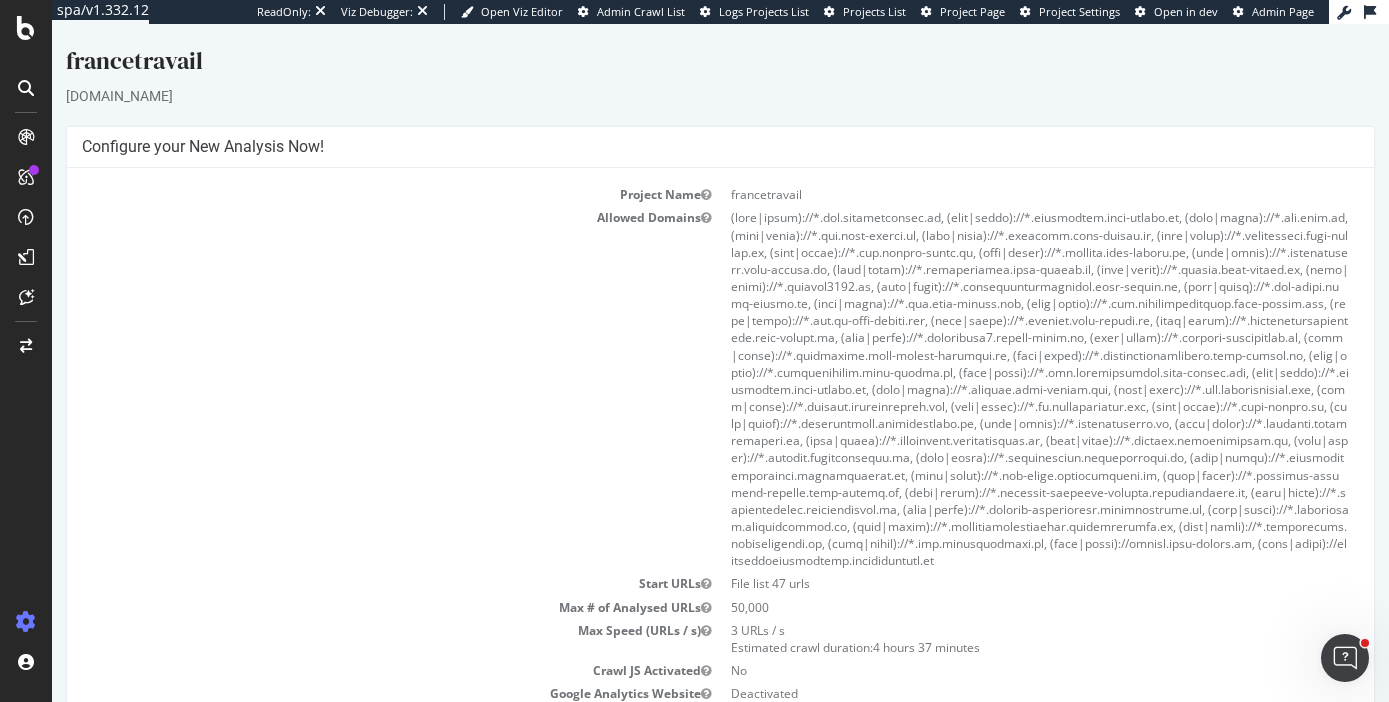 click on "www.francetravail.fr" at bounding box center (720, 96) 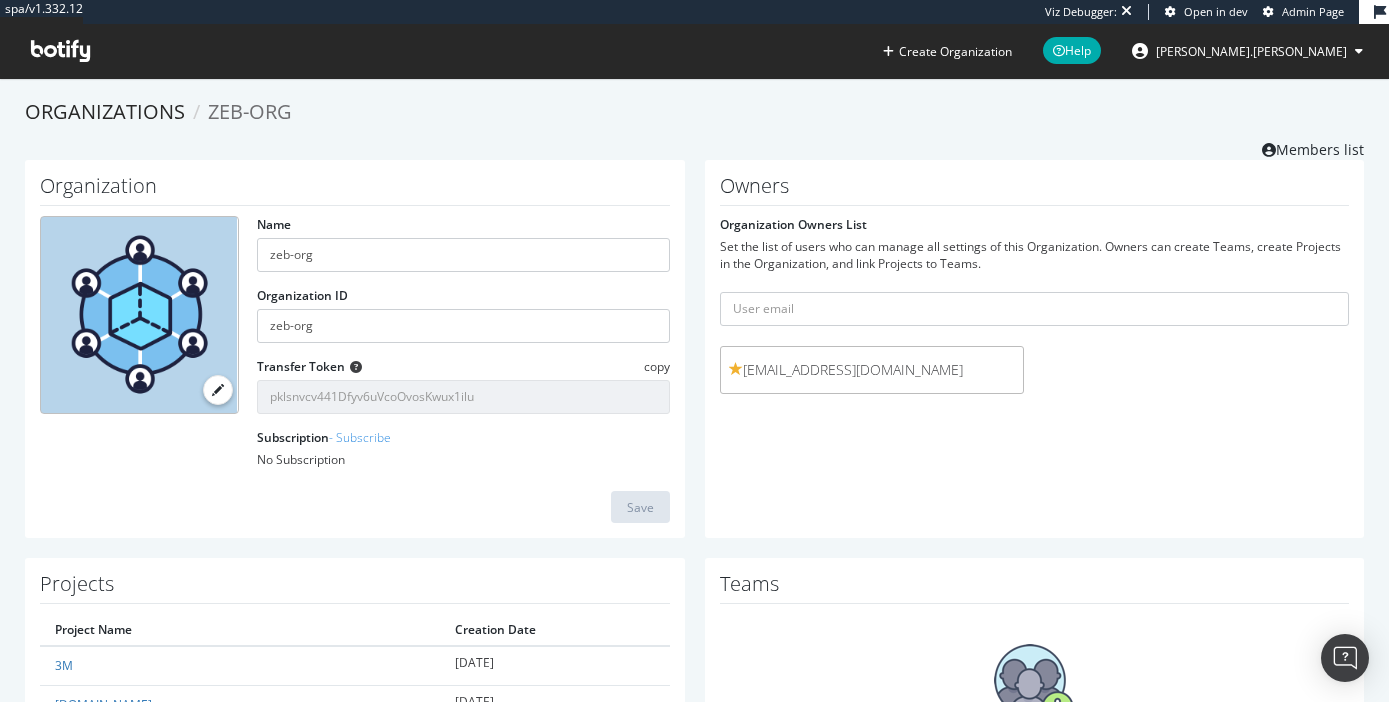 scroll, scrollTop: 0, scrollLeft: 0, axis: both 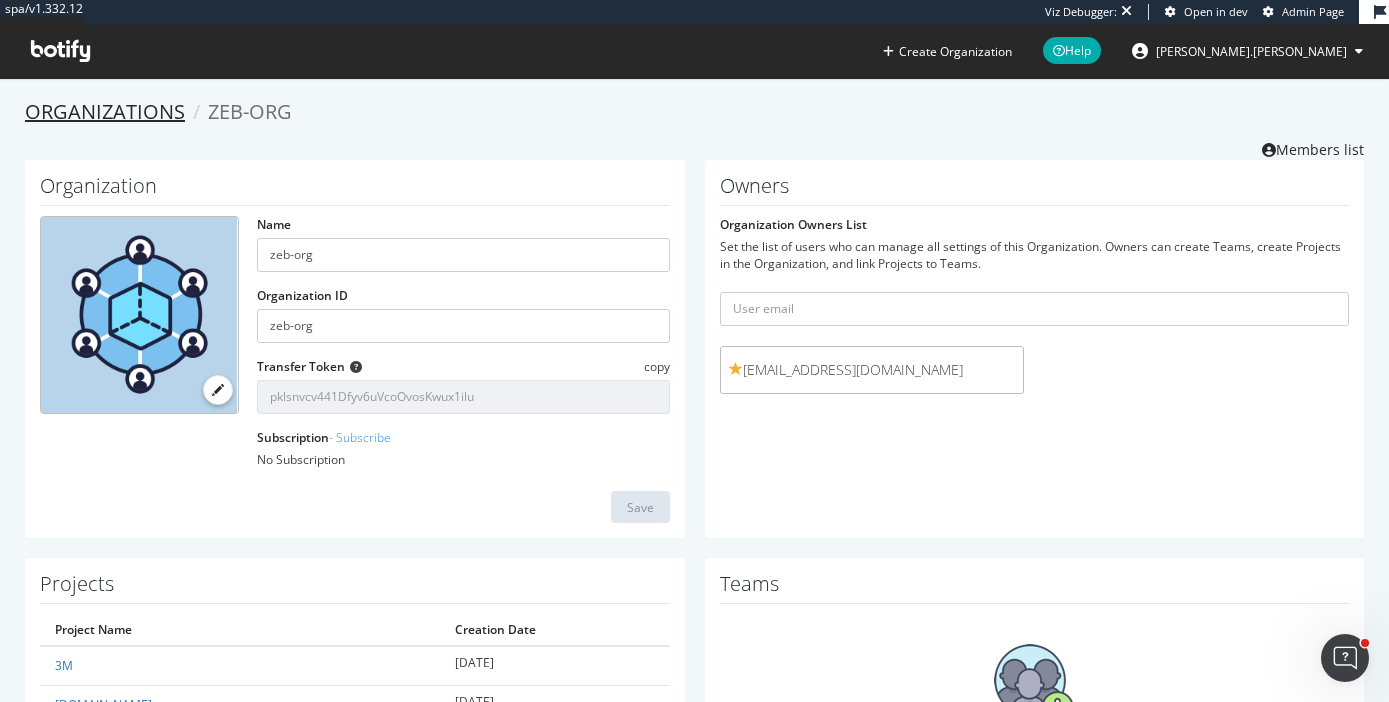 click on "Organizations" at bounding box center (105, 111) 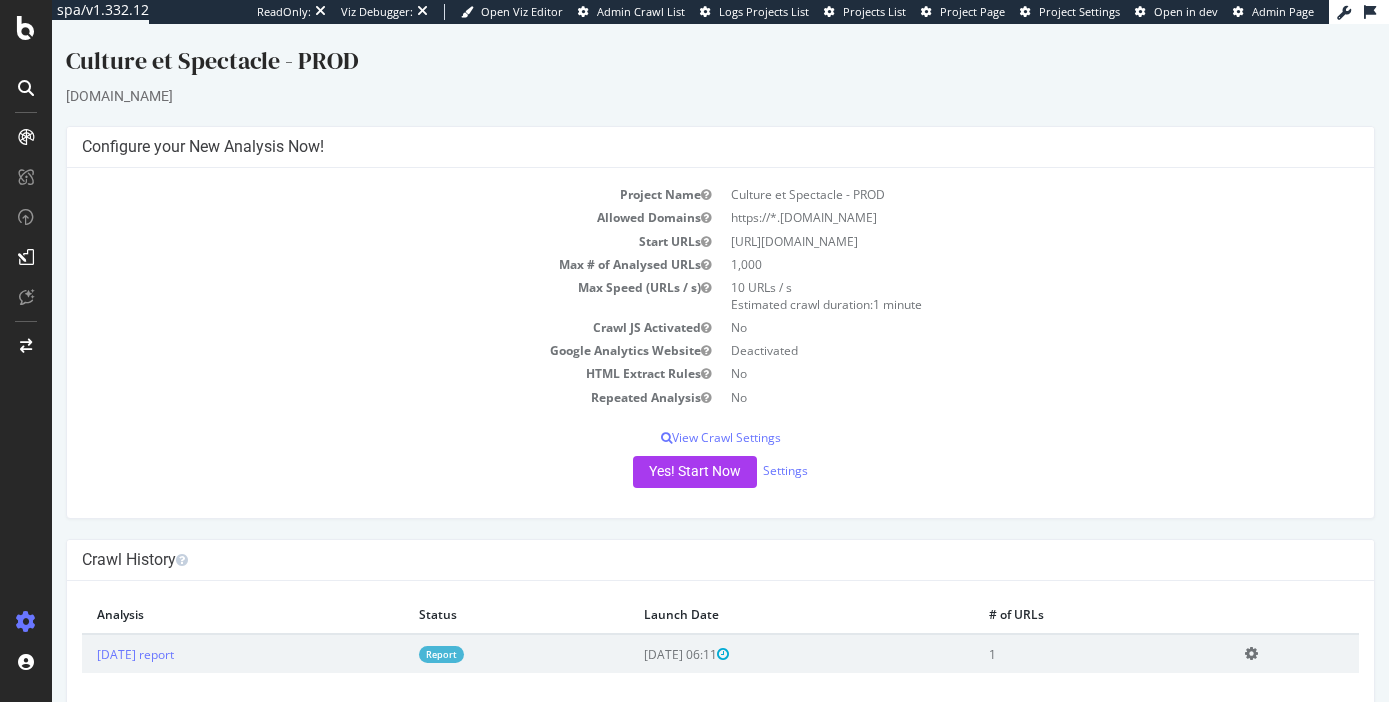 scroll, scrollTop: 0, scrollLeft: 0, axis: both 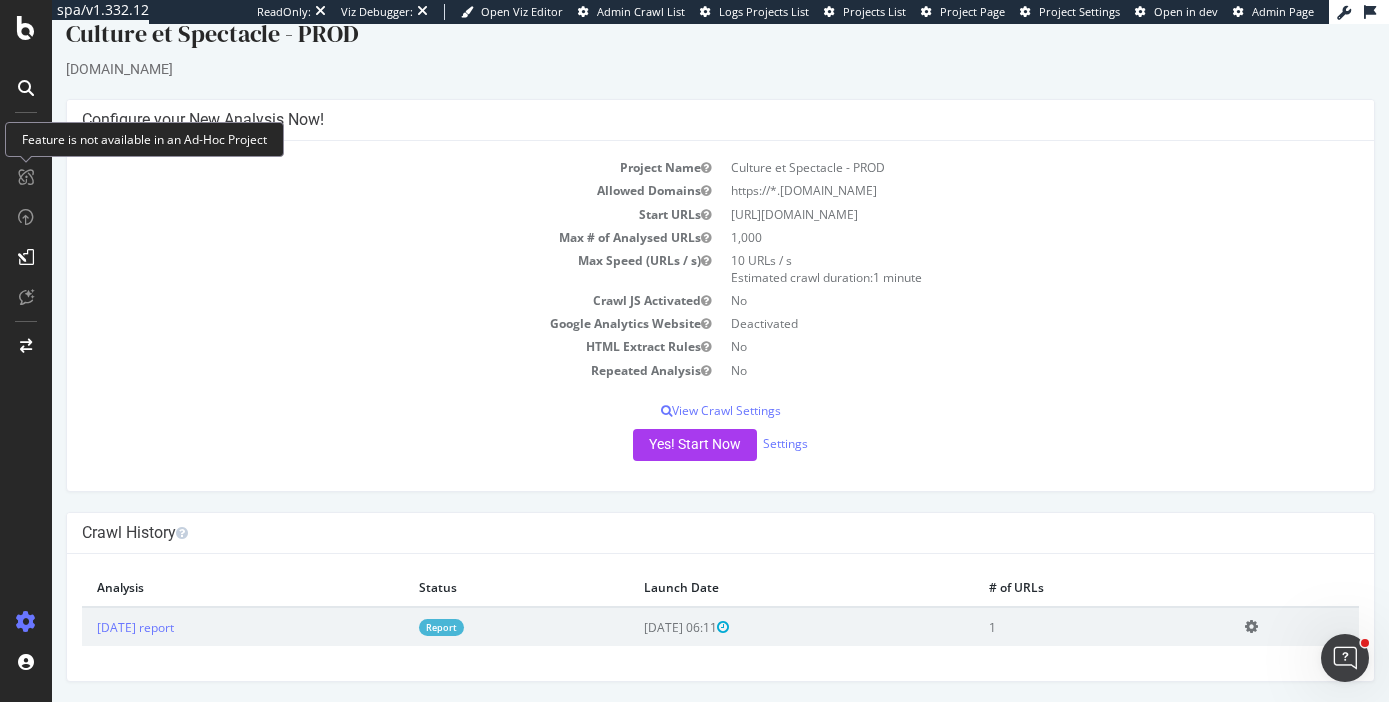 click on "Repeated Analysis" at bounding box center (401, 370) 